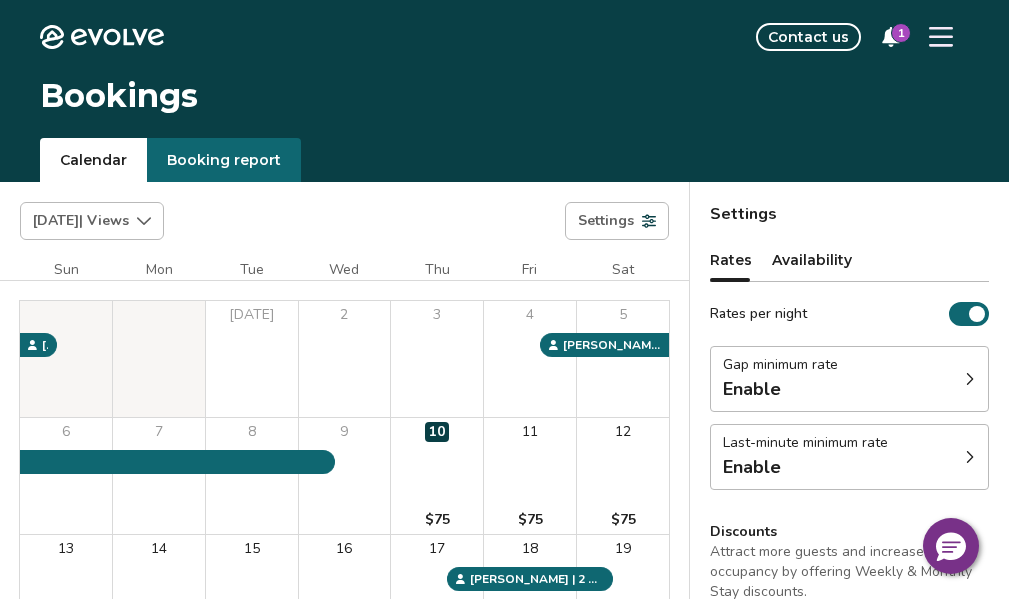 scroll, scrollTop: 0, scrollLeft: 0, axis: both 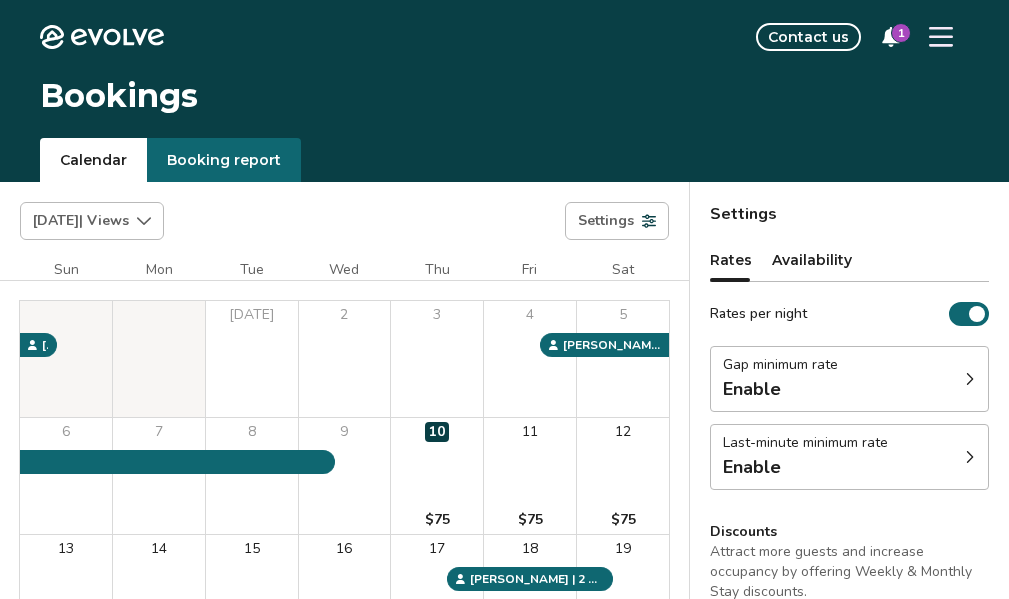 click on "1" at bounding box center [901, 33] 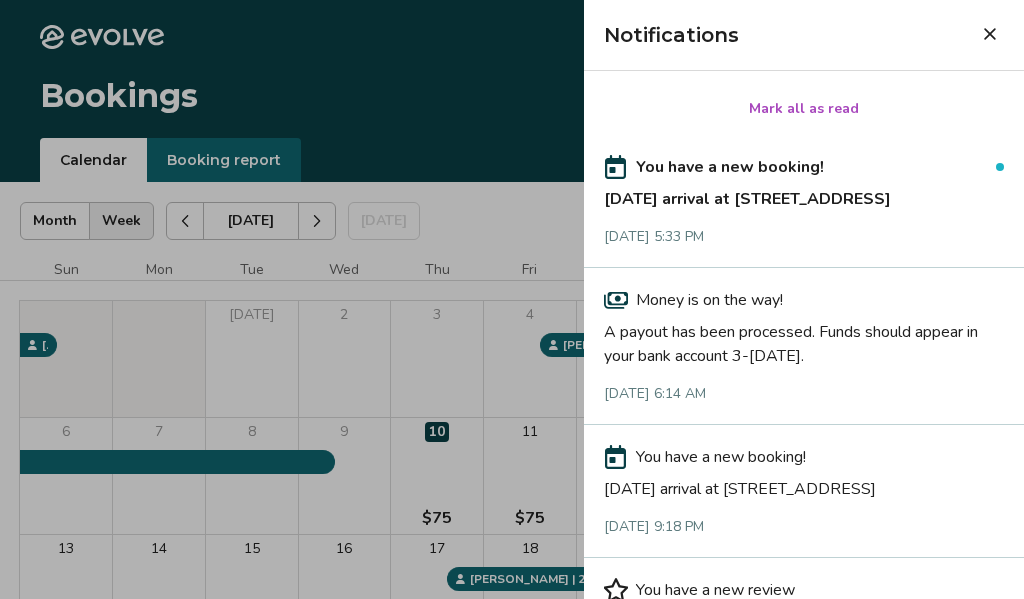 click on "You have a new booking! Jul 25, 2025 arrival at 17750 NE 40th St. Jul 9, 2025 at 5:33 PM" at bounding box center [804, 201] 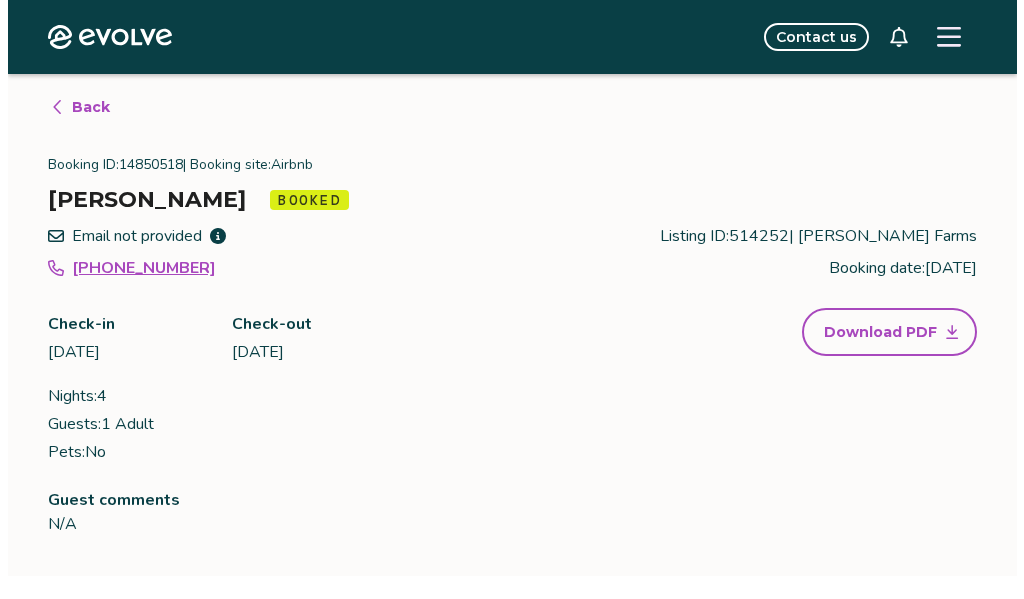 scroll, scrollTop: 0, scrollLeft: 0, axis: both 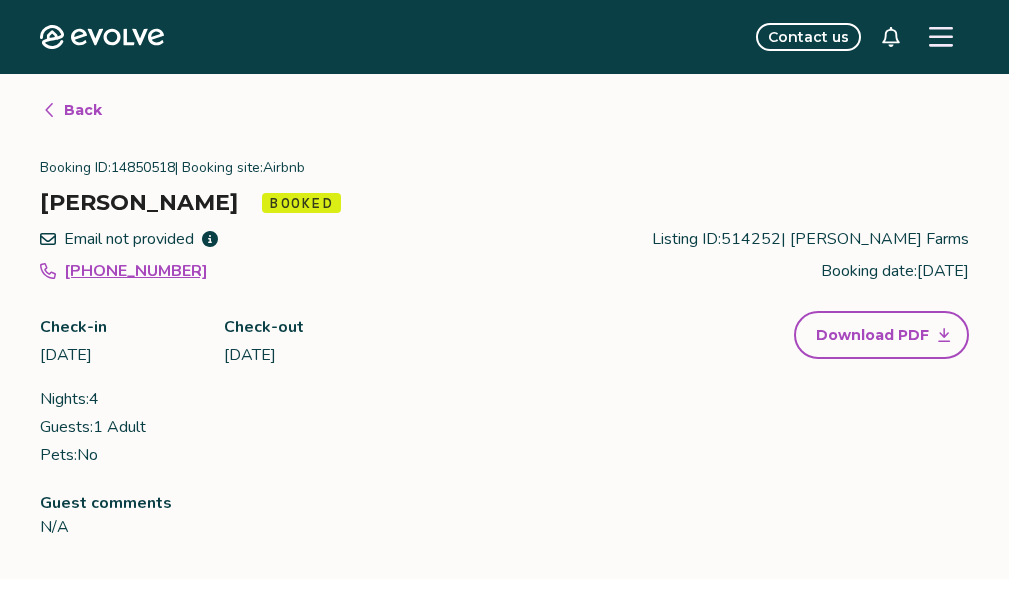 click 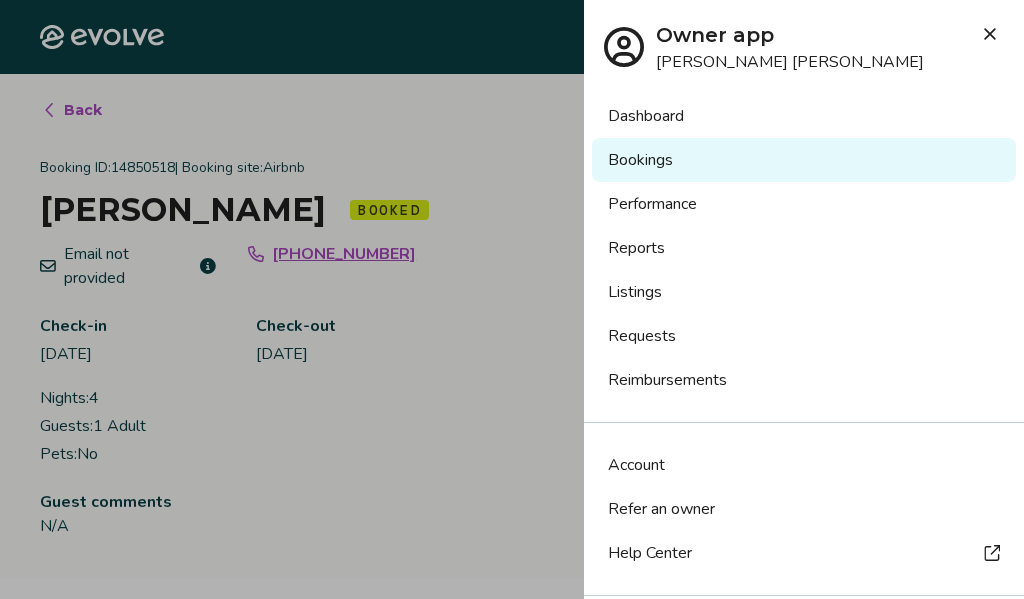 click on "Listings" at bounding box center [804, 292] 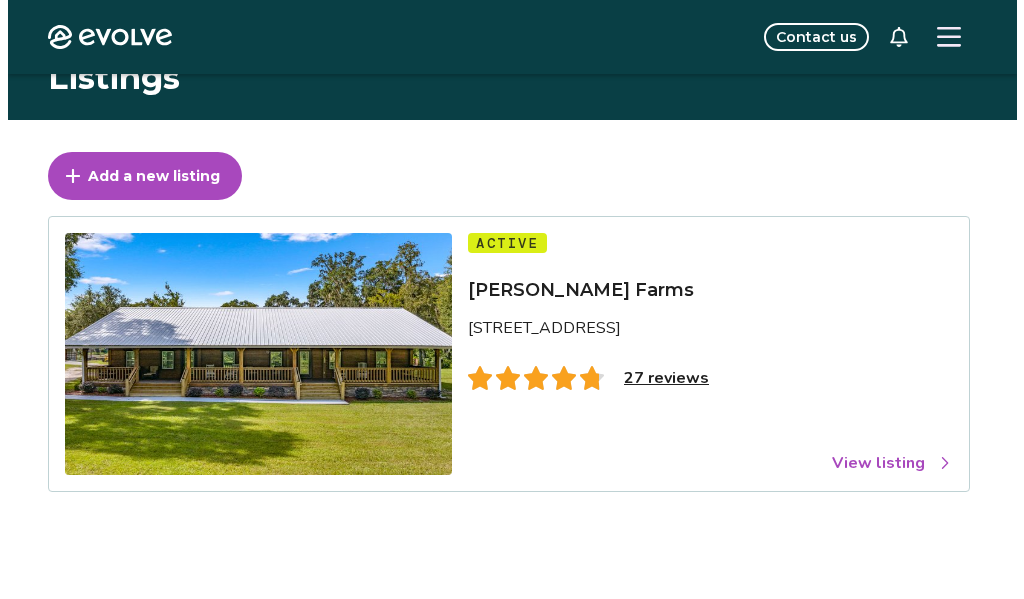 scroll, scrollTop: 0, scrollLeft: 0, axis: both 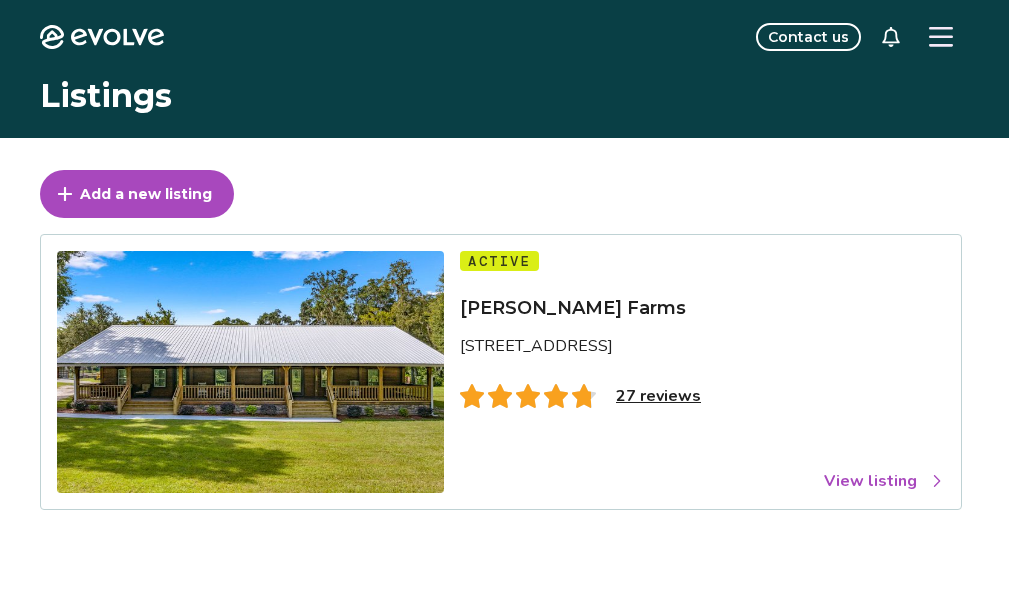 click 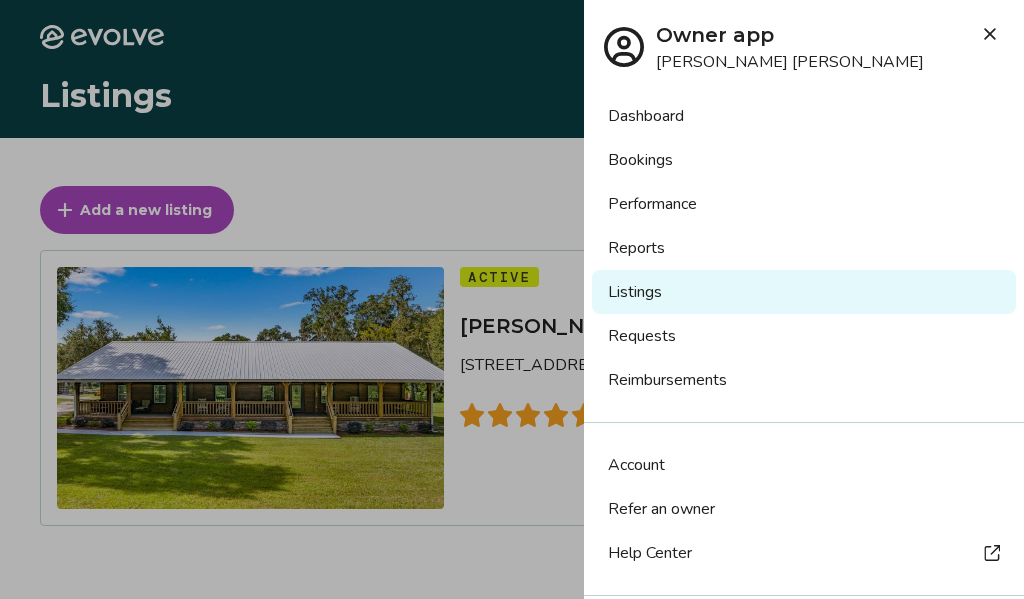 click on "Bookings" at bounding box center (804, 160) 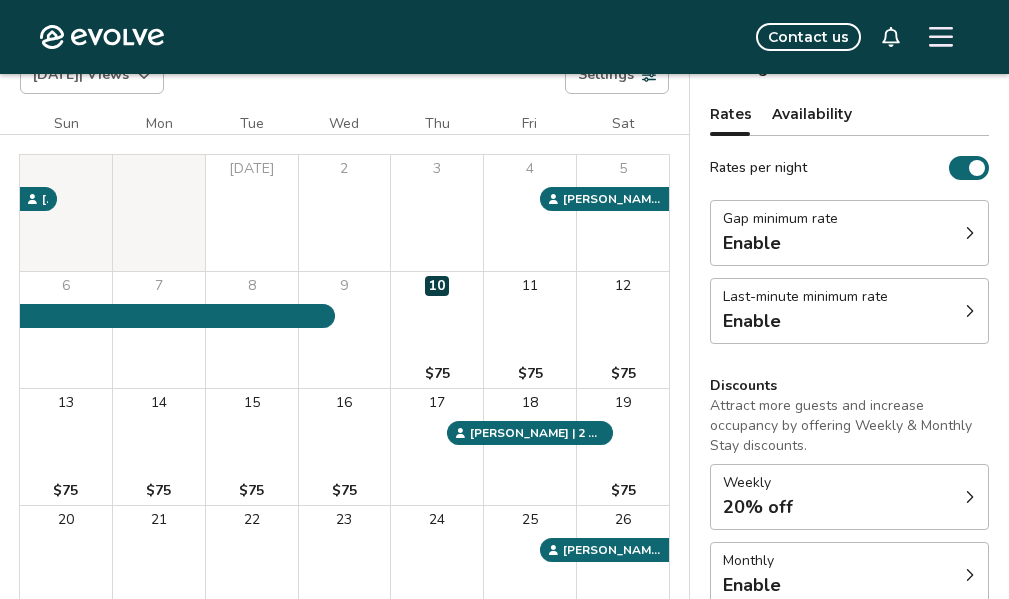 scroll, scrollTop: 147, scrollLeft: 0, axis: vertical 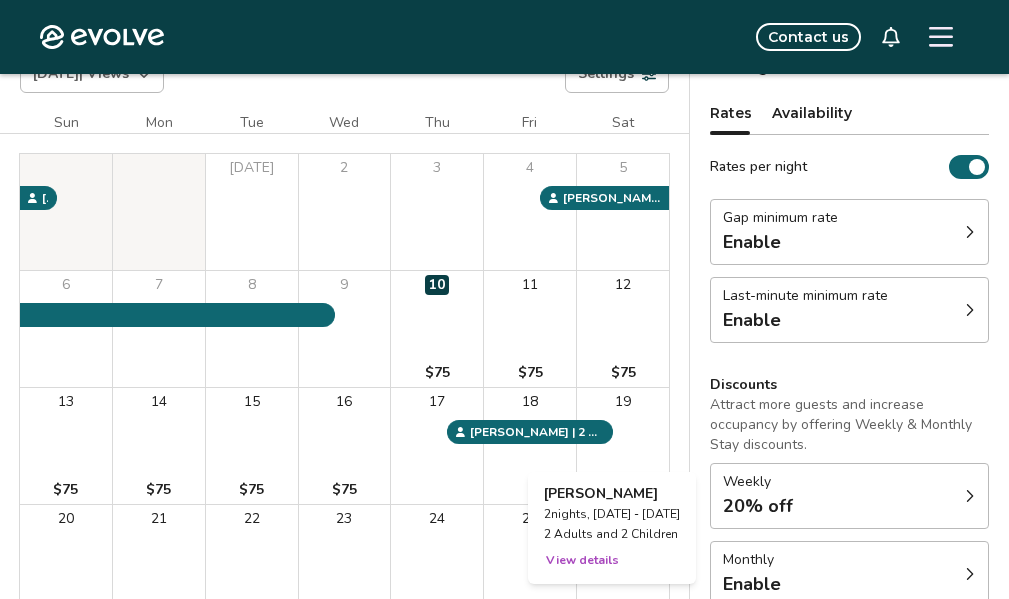 click on "19 $75" at bounding box center (623, 446) 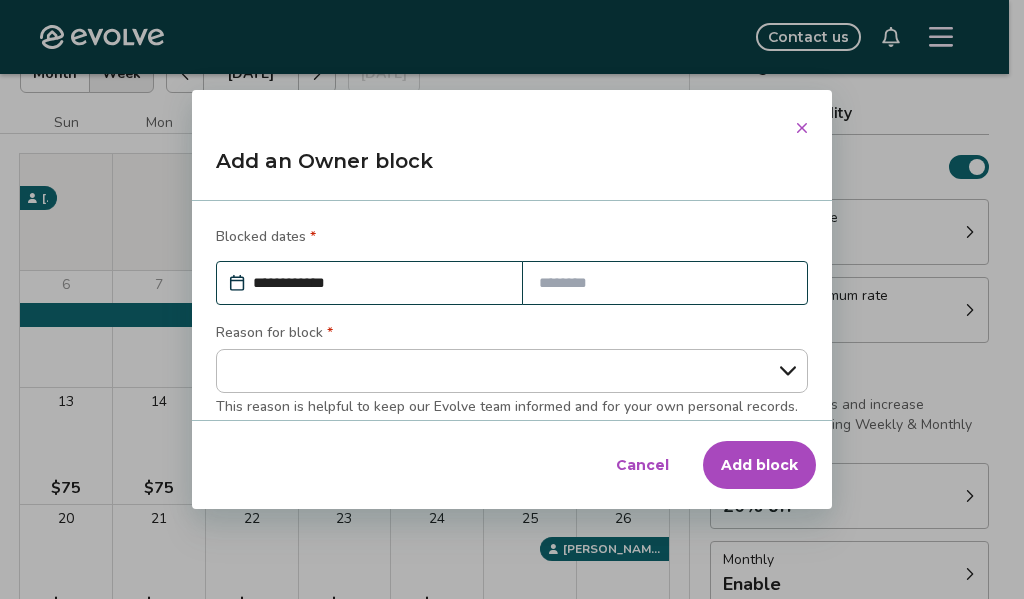 click 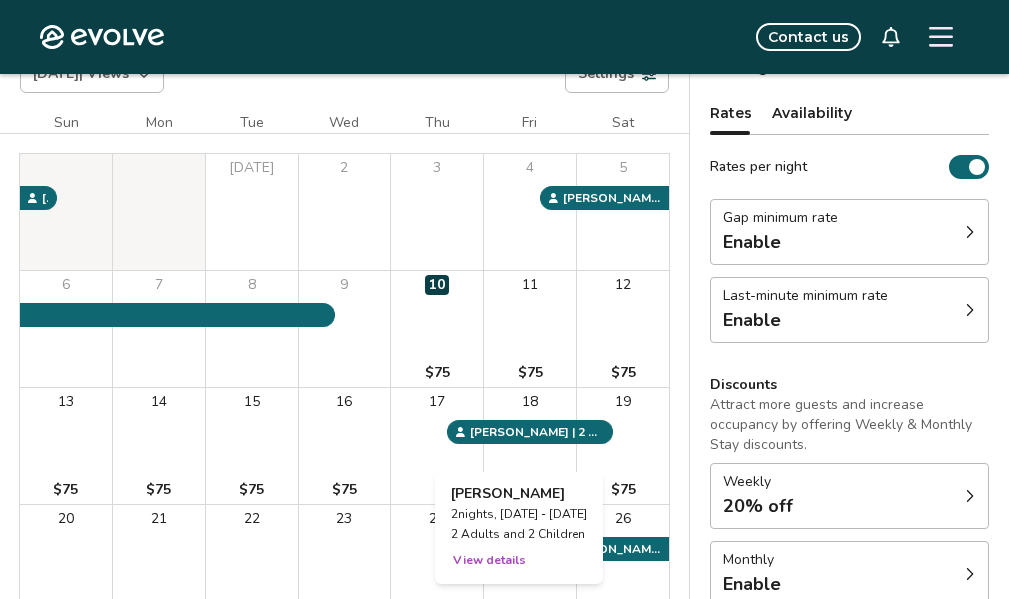 click on "18" at bounding box center [530, 446] 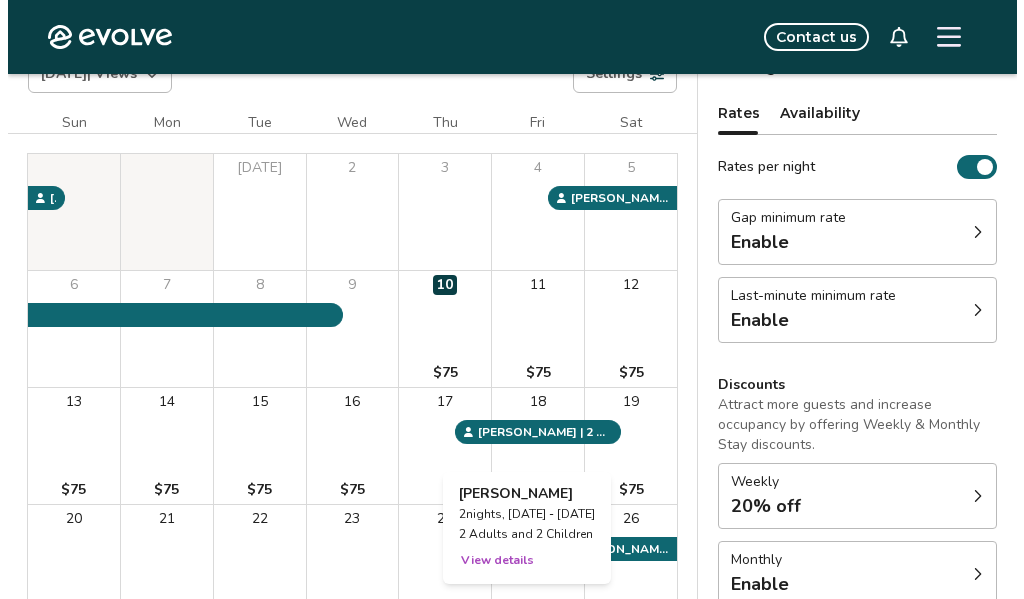 scroll, scrollTop: 83, scrollLeft: 0, axis: vertical 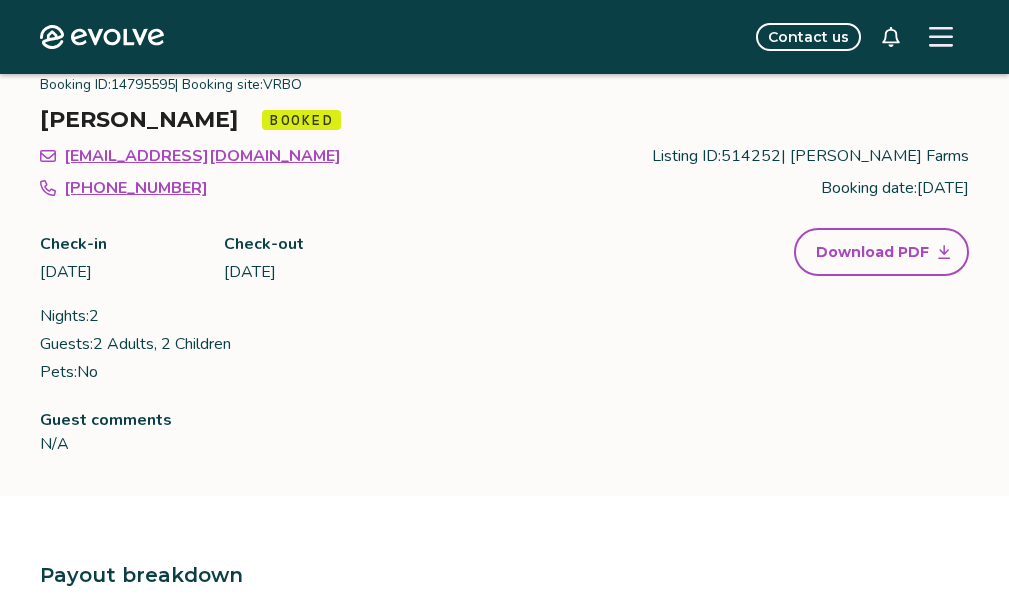 click 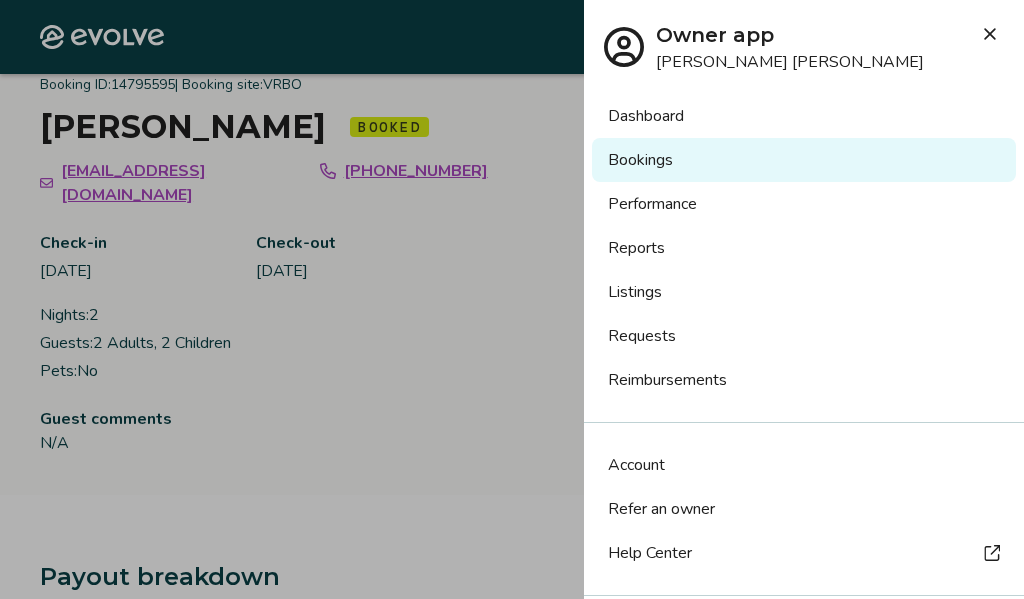 click on "Bookings" at bounding box center (804, 160) 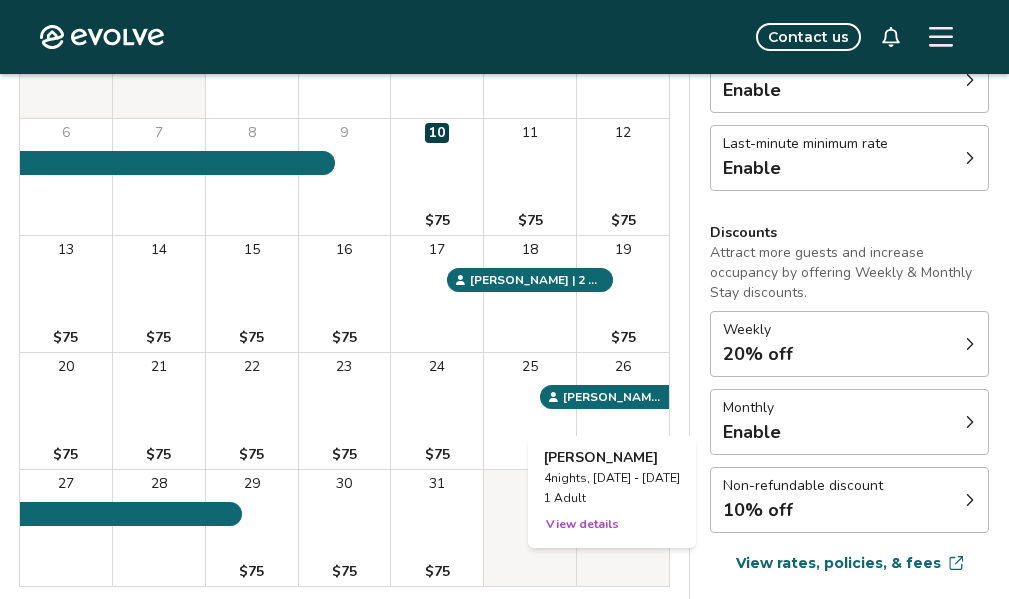 scroll, scrollTop: 300, scrollLeft: 0, axis: vertical 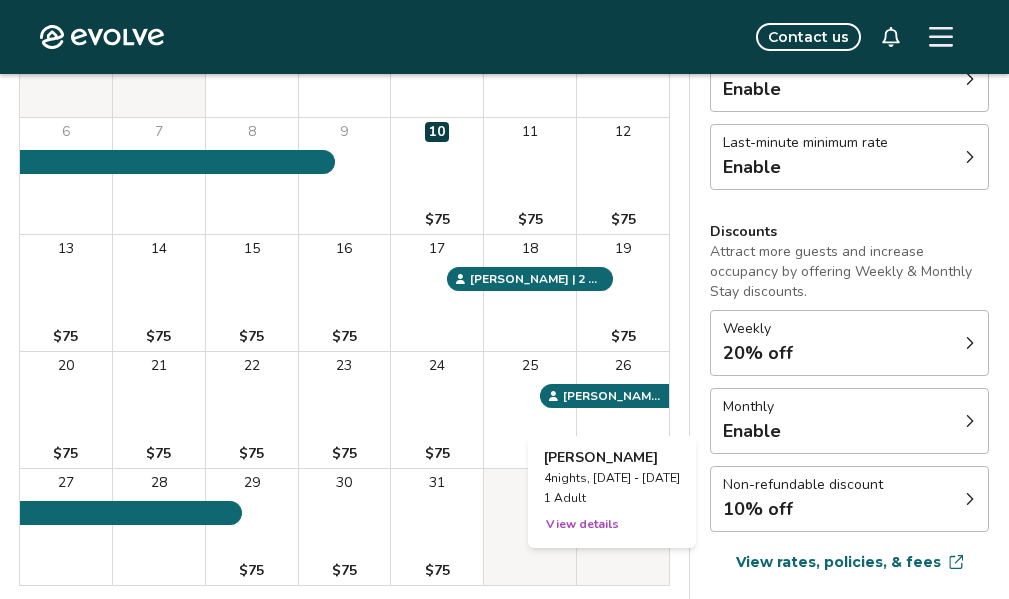 click on "26" at bounding box center [623, 410] 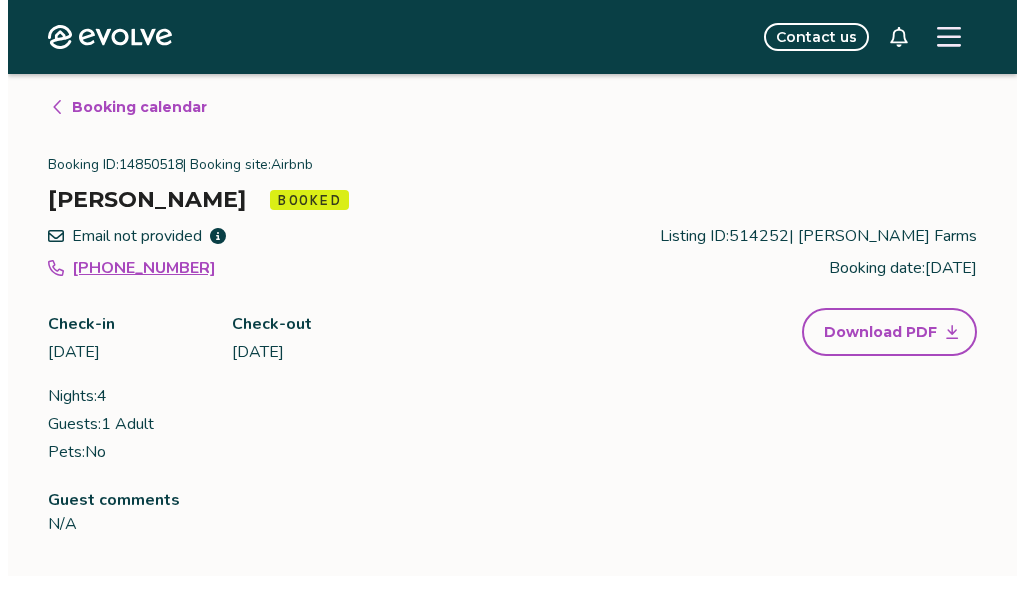 scroll, scrollTop: 0, scrollLeft: 0, axis: both 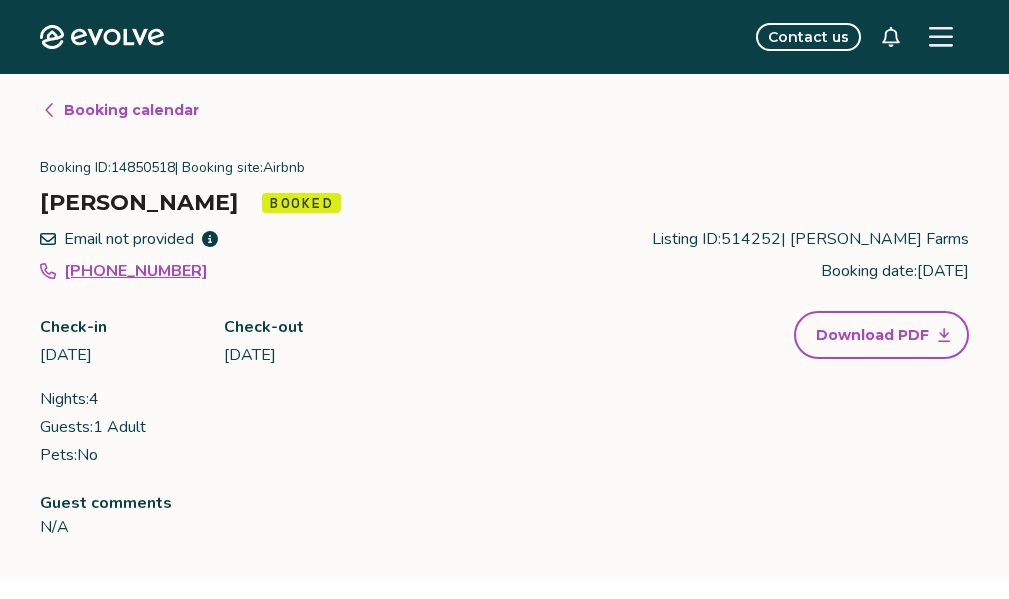 click 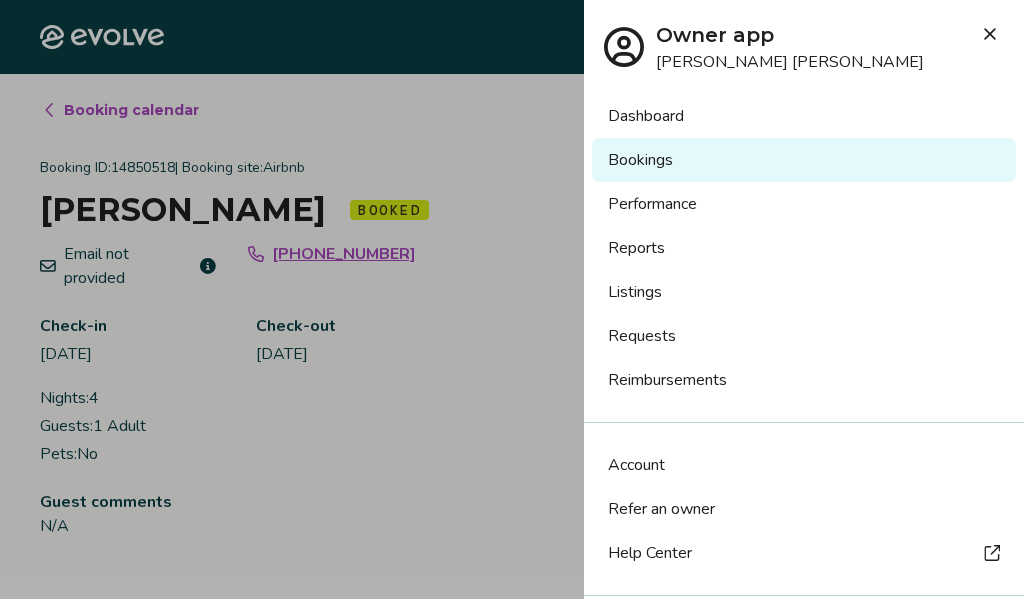 click on "Reports" at bounding box center [804, 248] 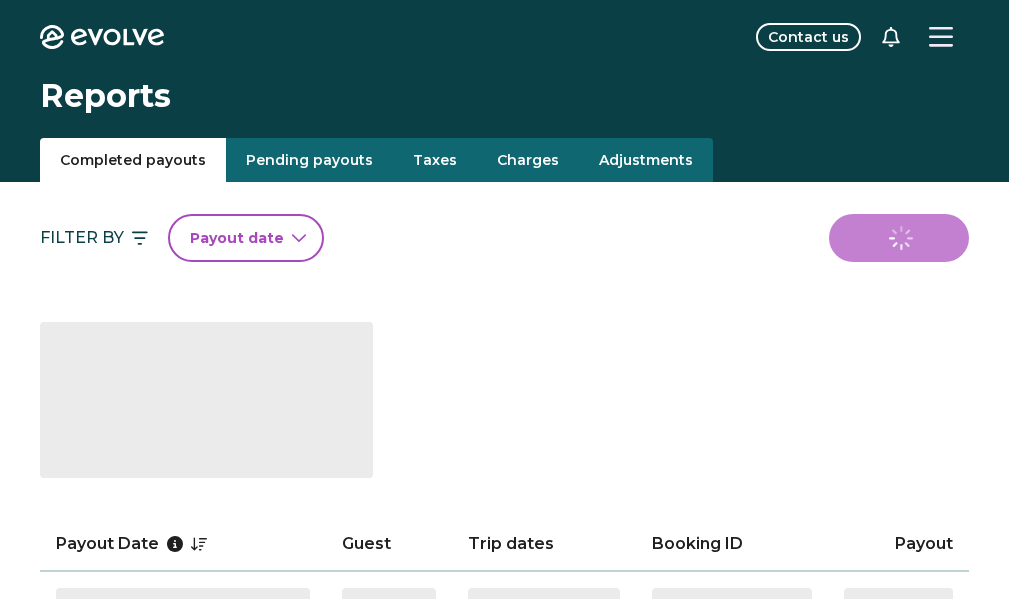 scroll, scrollTop: 0, scrollLeft: 0, axis: both 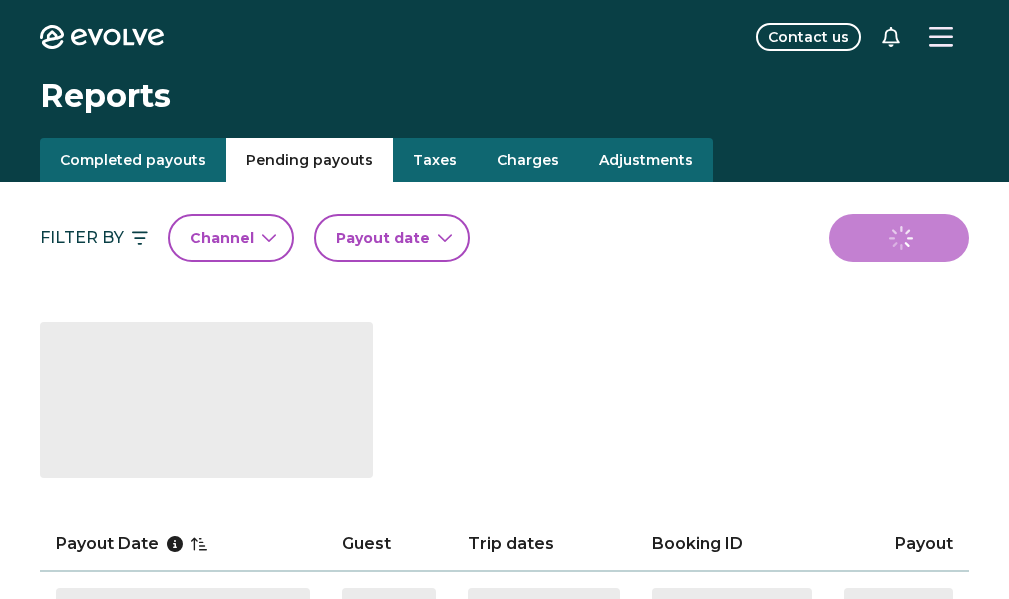 click on "Pending payouts" at bounding box center (309, 160) 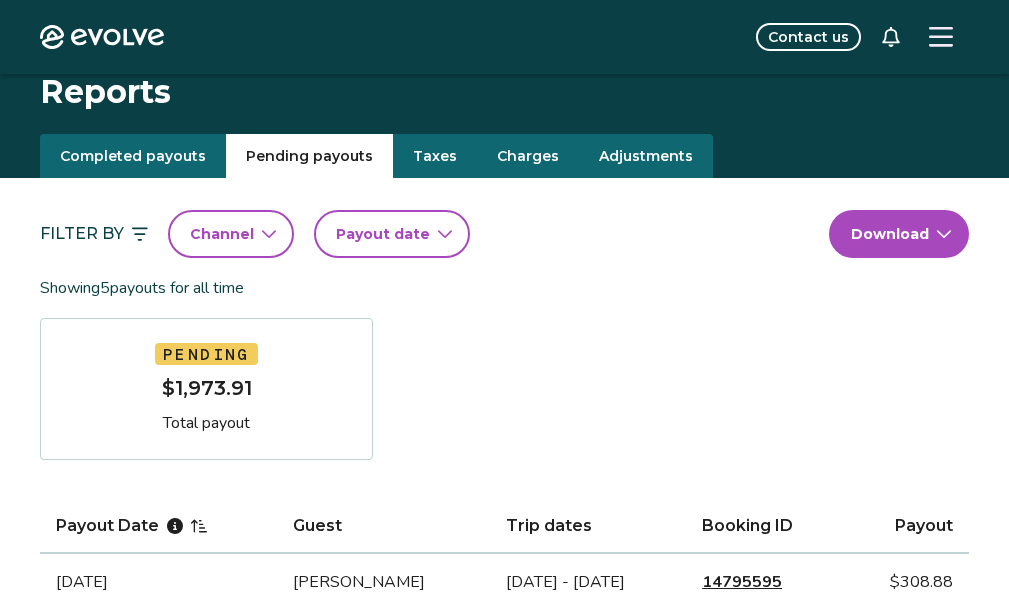 scroll, scrollTop: 0, scrollLeft: 0, axis: both 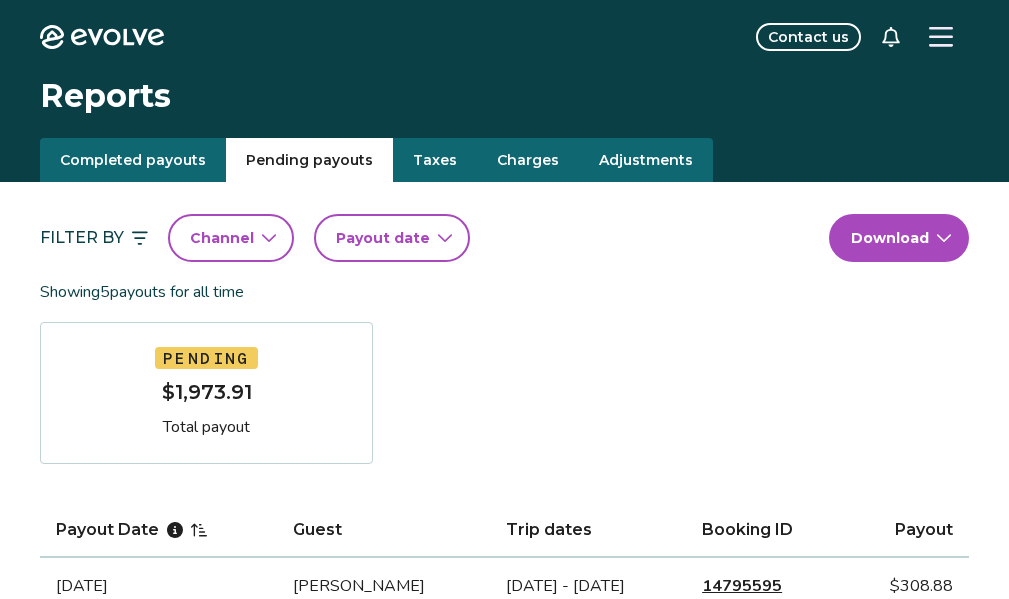 click on "Completed payouts" at bounding box center [133, 160] 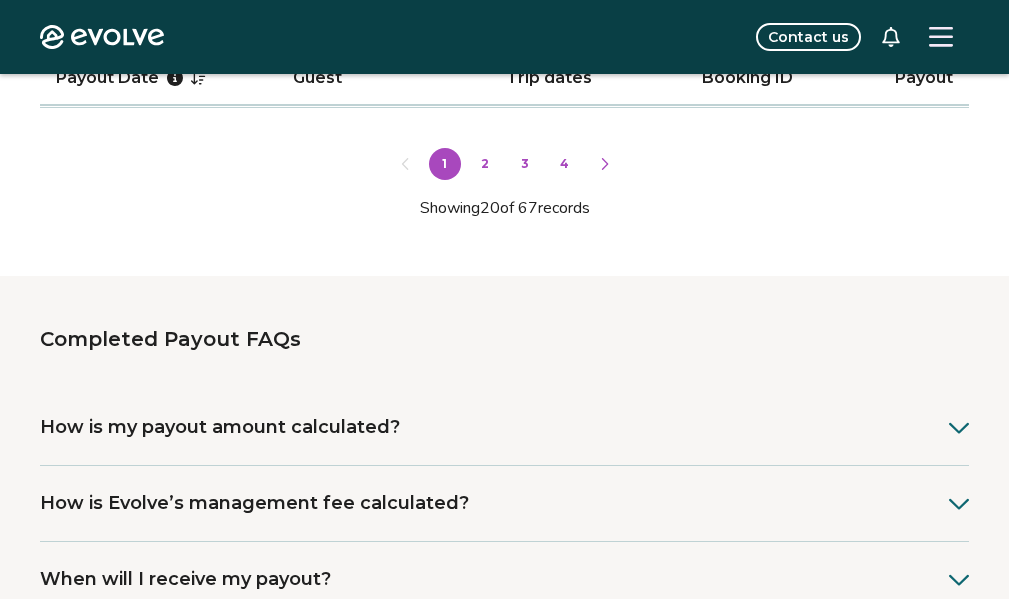 click on "2" at bounding box center [485, 164] 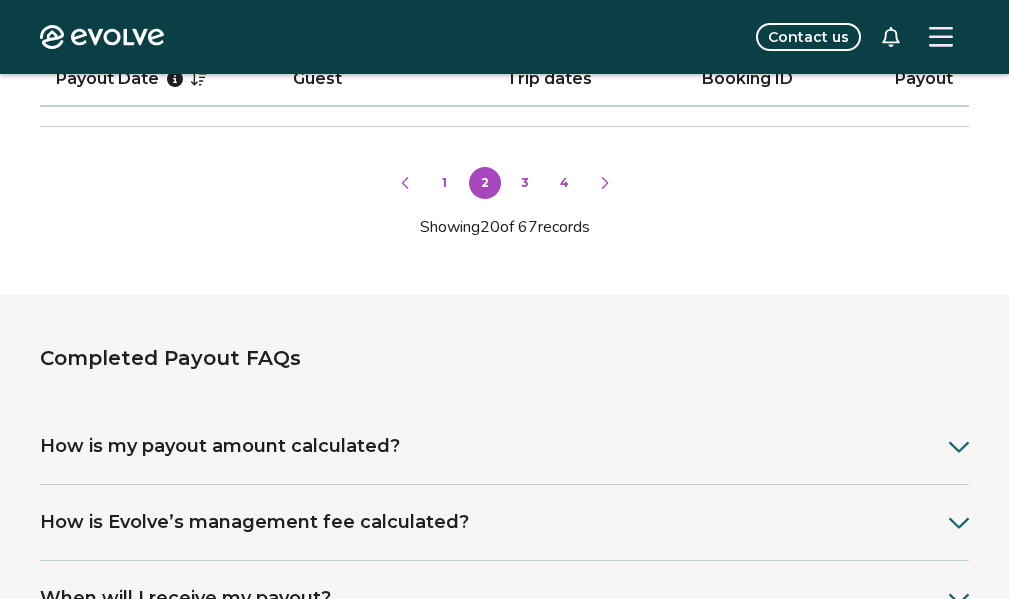 scroll, scrollTop: 1572, scrollLeft: 0, axis: vertical 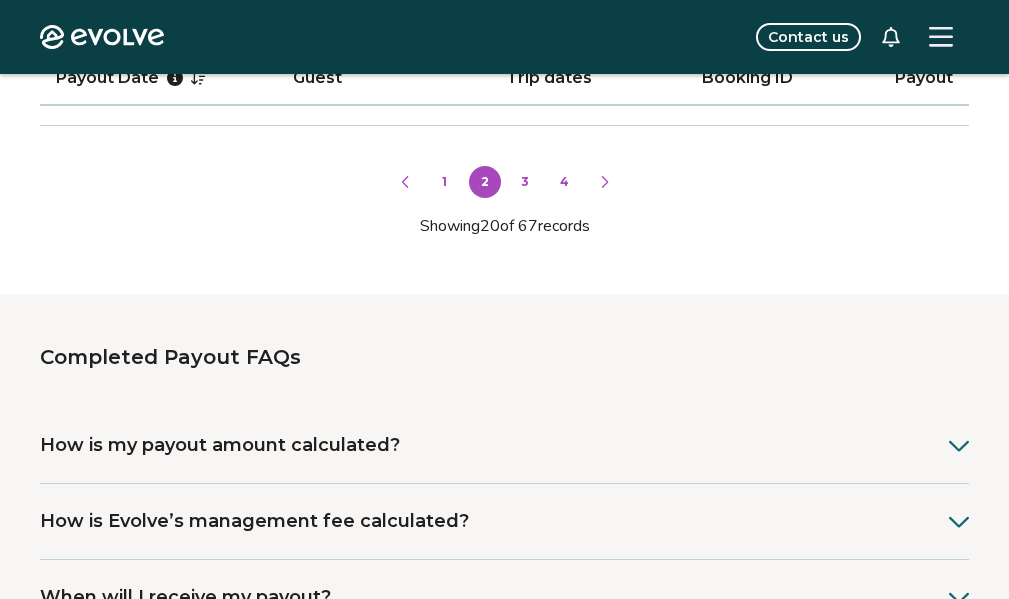 click on "3" at bounding box center [525, 182] 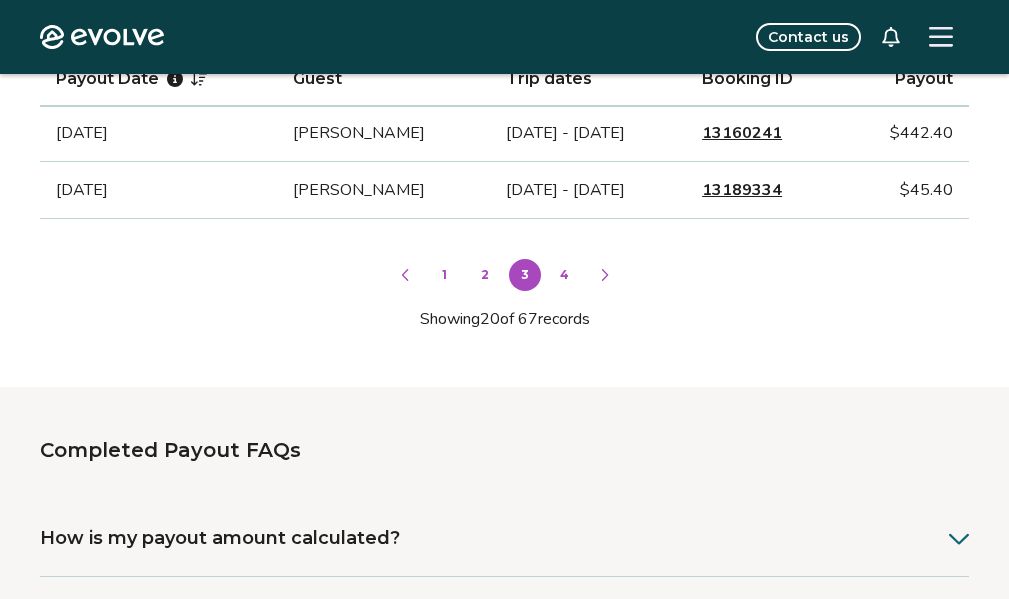 click on "4" at bounding box center (565, 275) 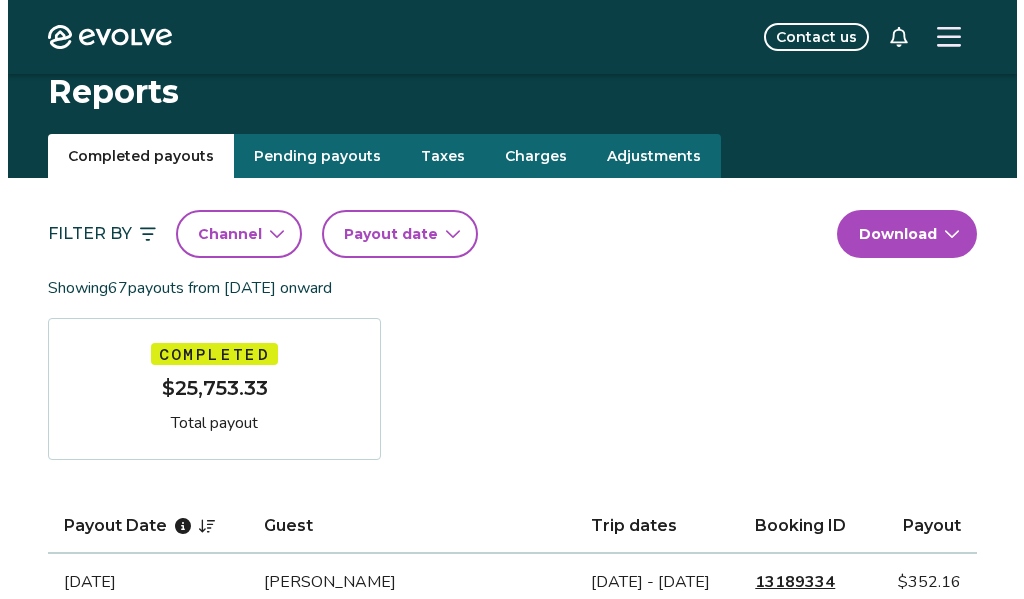 scroll, scrollTop: 0, scrollLeft: 0, axis: both 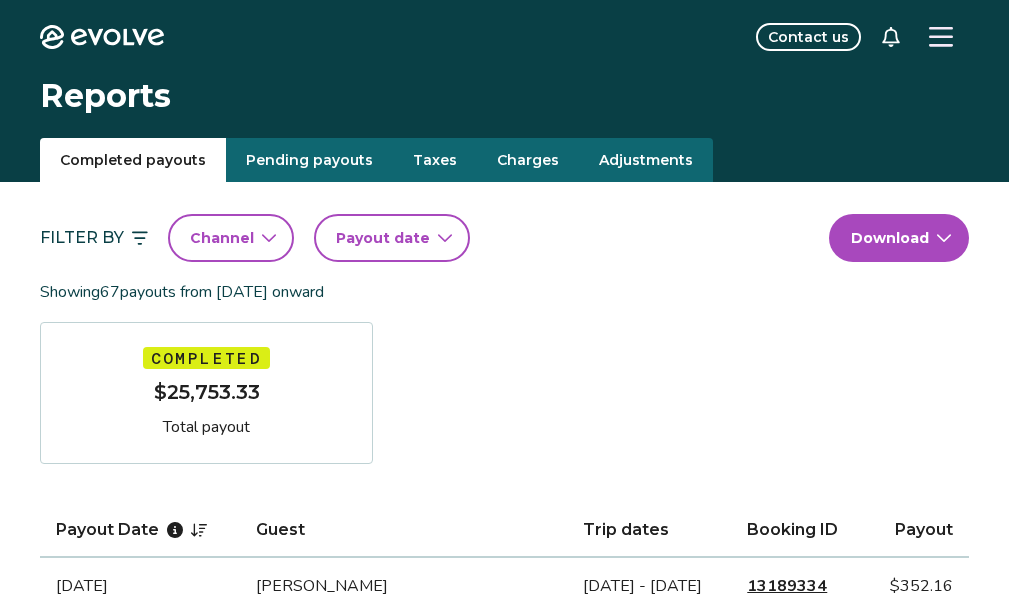 click 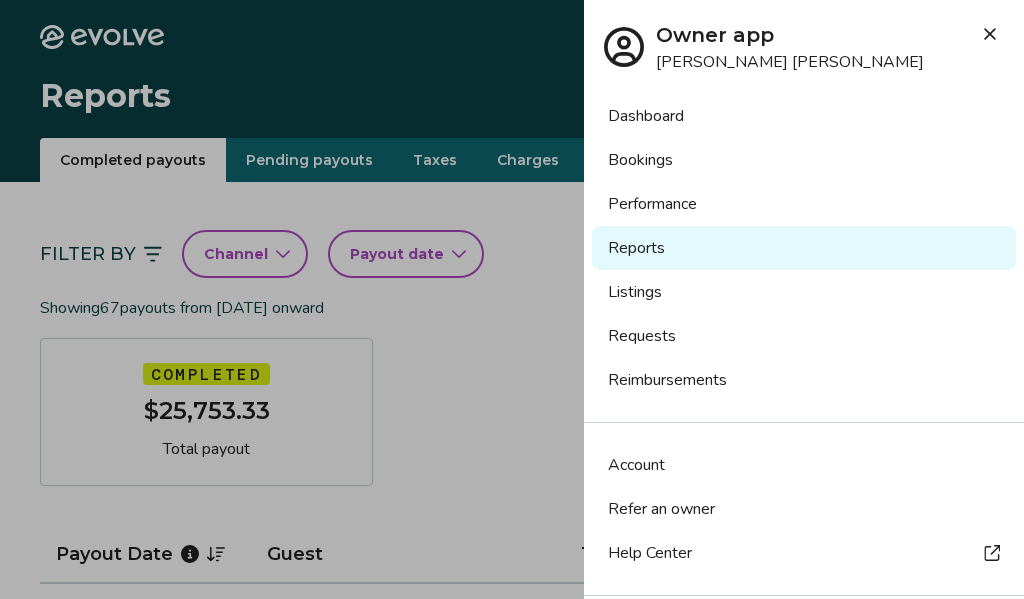 click on "Dashboard" at bounding box center (804, 116) 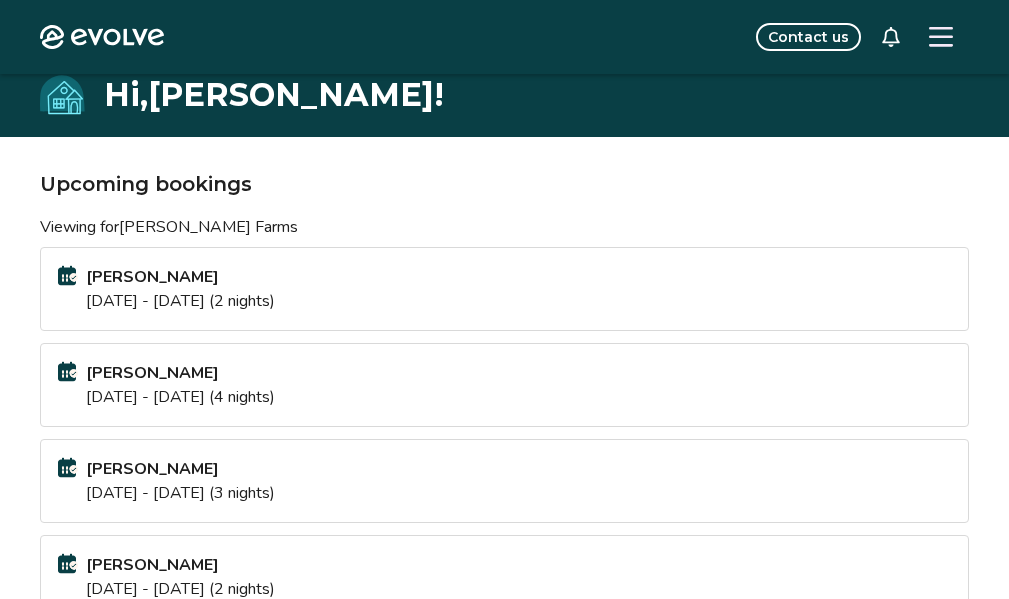 scroll, scrollTop: 0, scrollLeft: 0, axis: both 